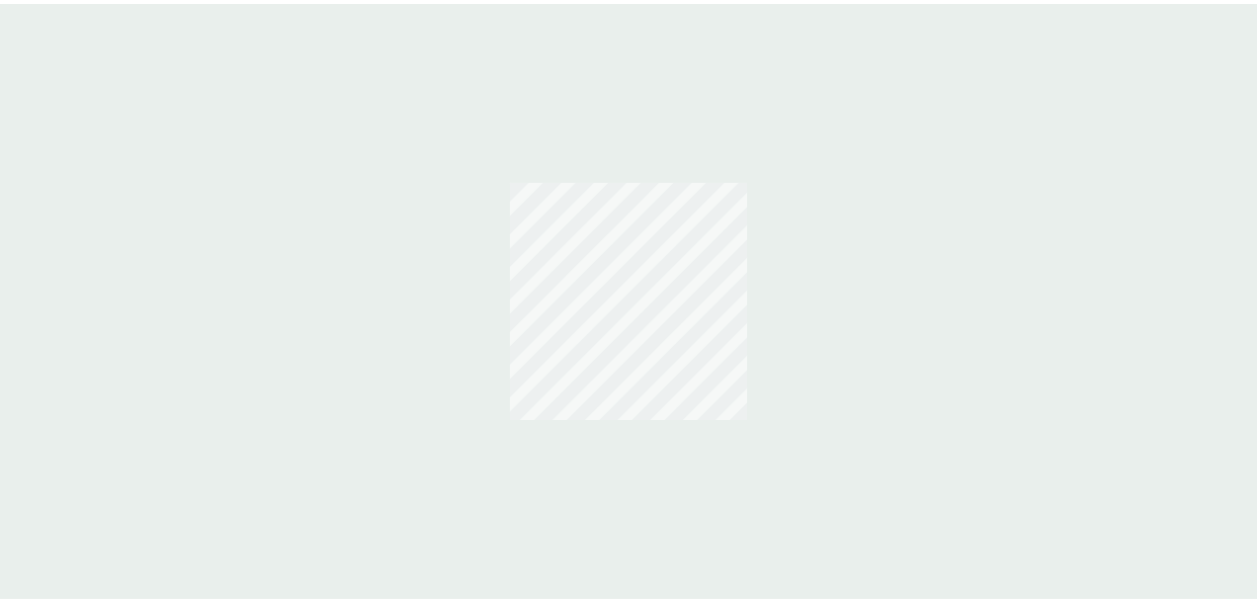 scroll, scrollTop: 0, scrollLeft: 0, axis: both 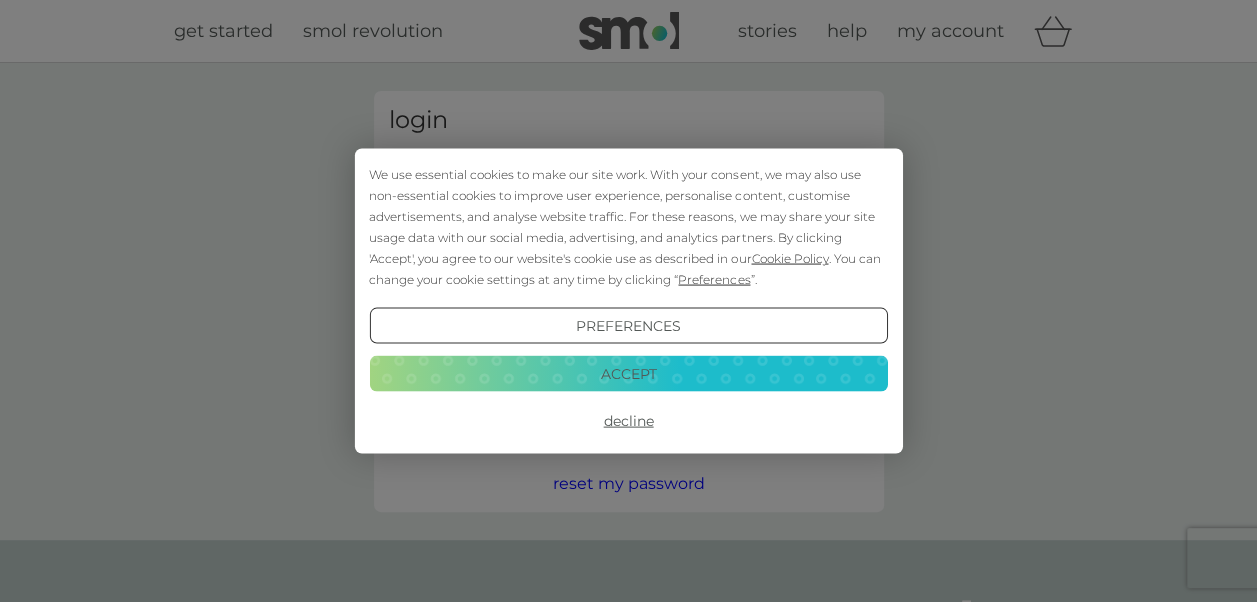 type on "[EMAIL]" 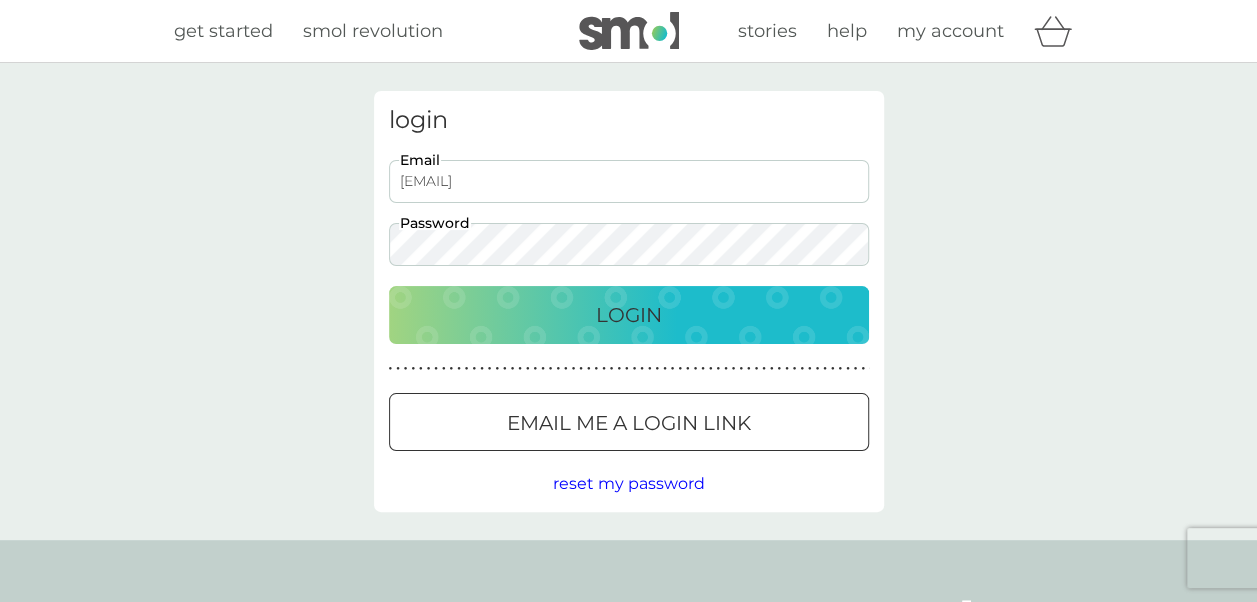 click on "Login" at bounding box center (629, 315) 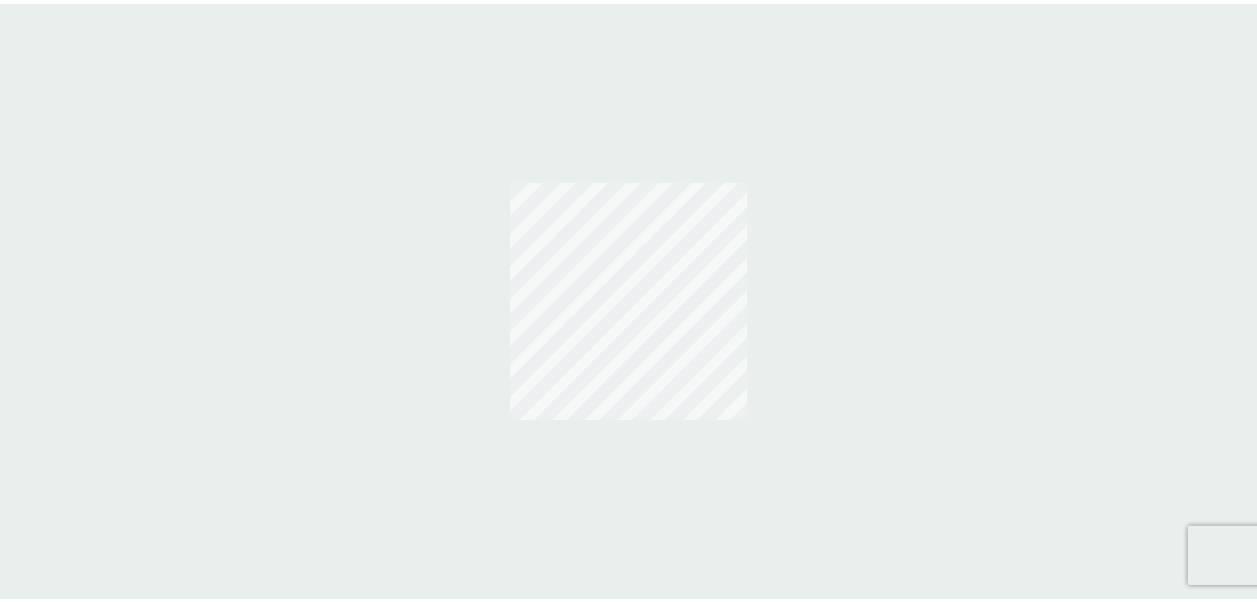 scroll, scrollTop: 0, scrollLeft: 0, axis: both 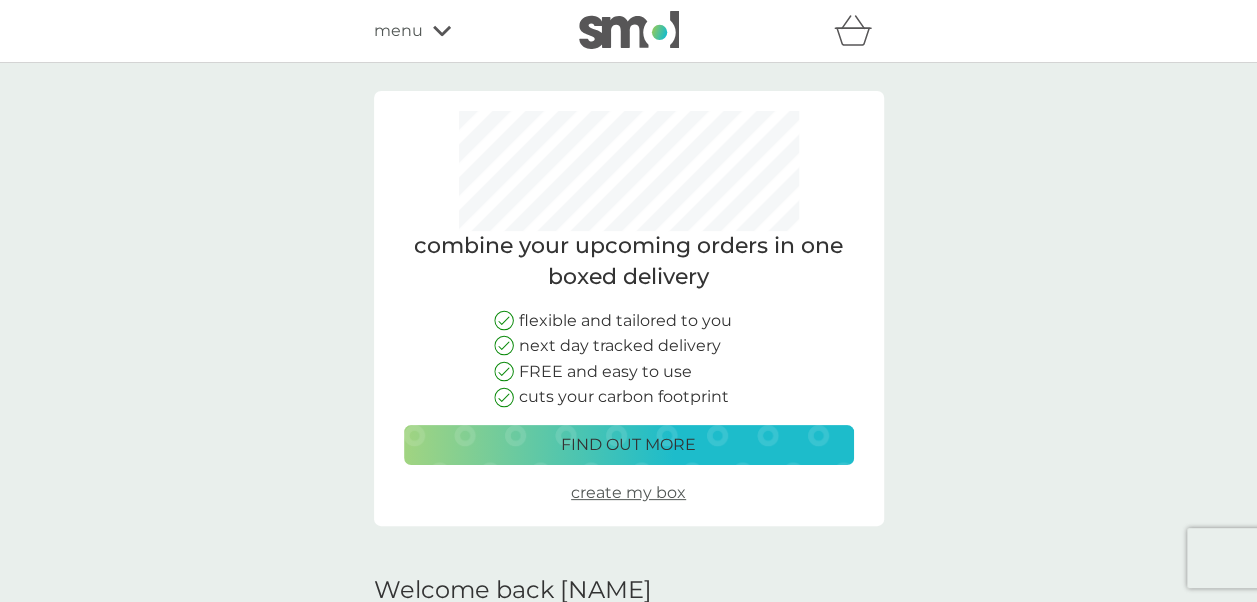 click on "find out more" at bounding box center (628, 445) 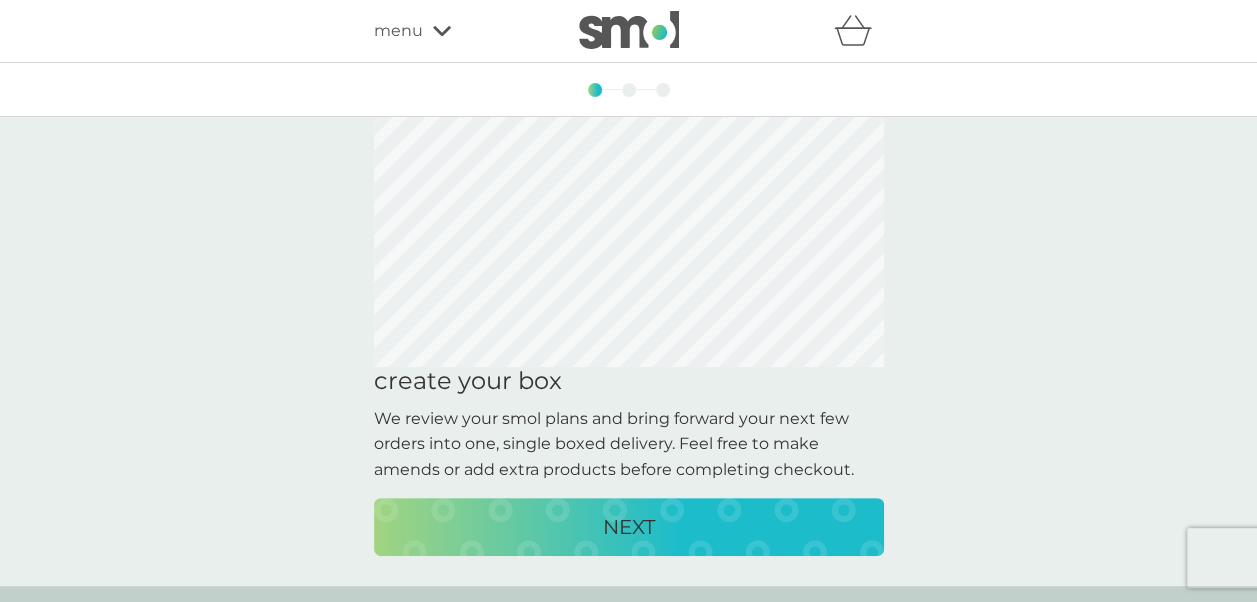 click on "NEXT" at bounding box center (629, 527) 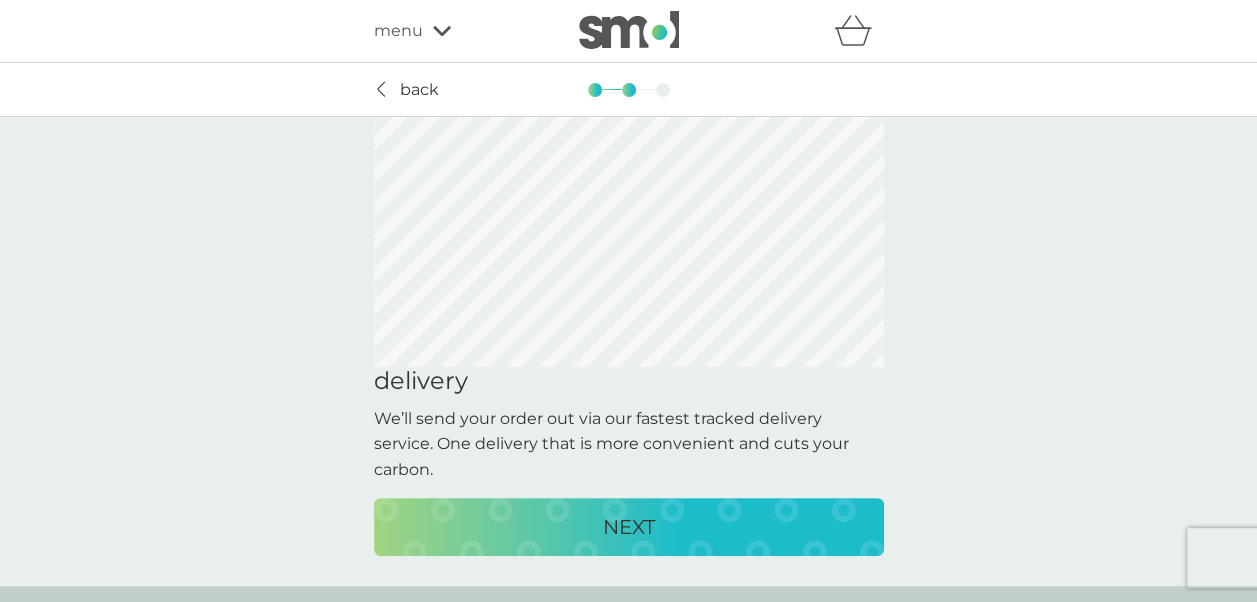 click on "back" at bounding box center [419, 90] 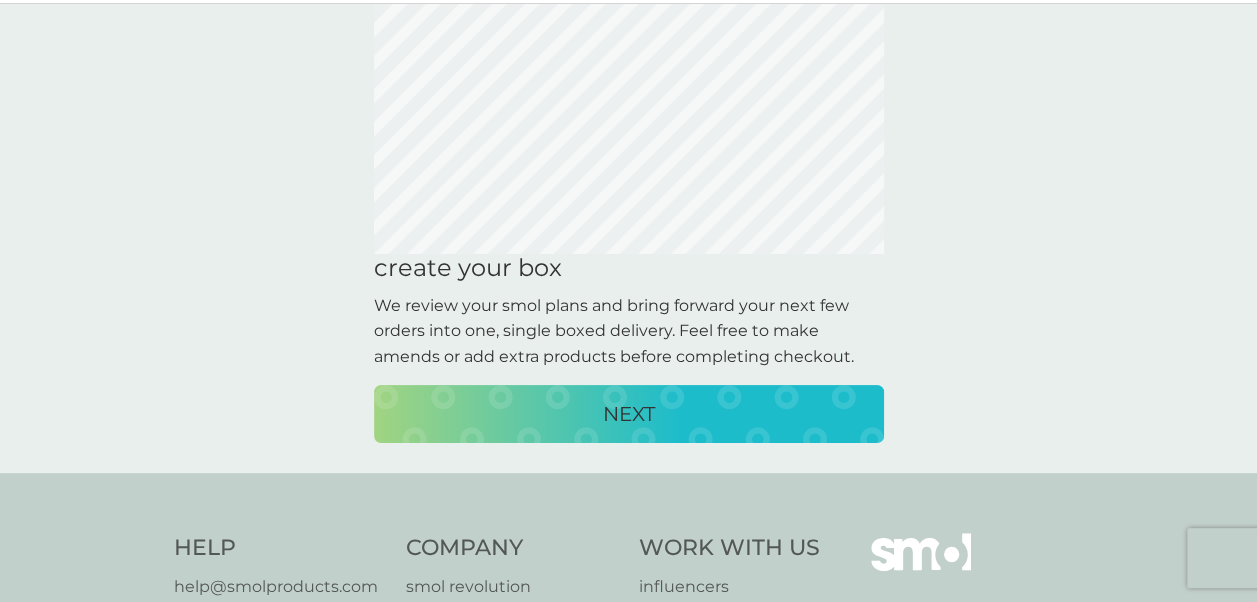 scroll, scrollTop: 0, scrollLeft: 0, axis: both 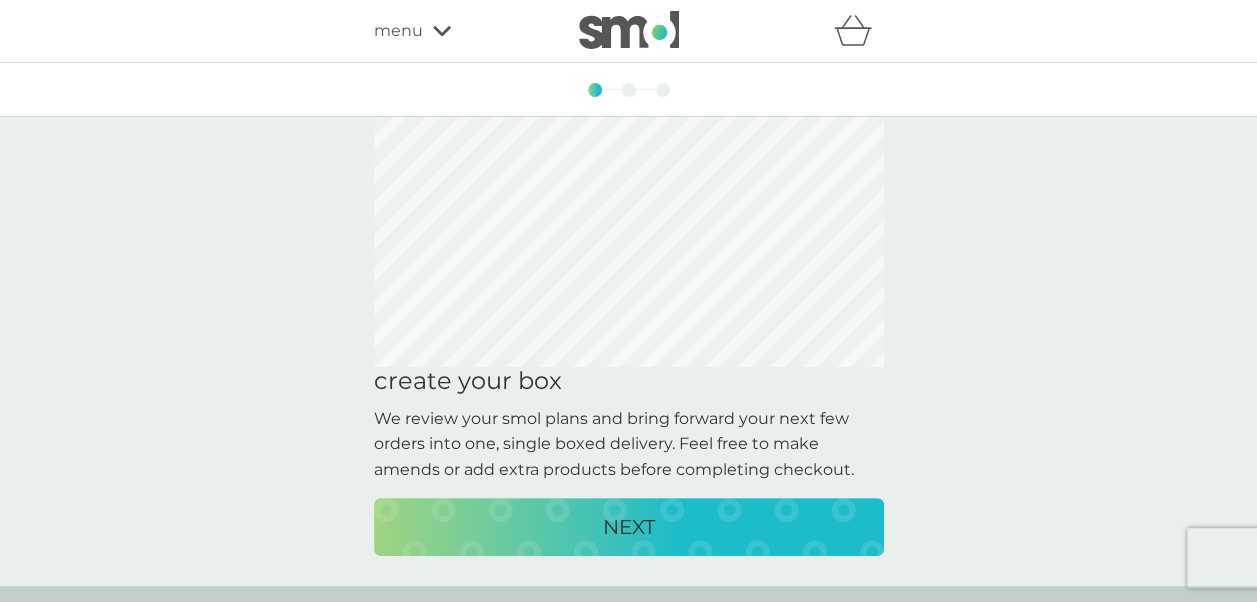 click on "NEXT" at bounding box center [629, 527] 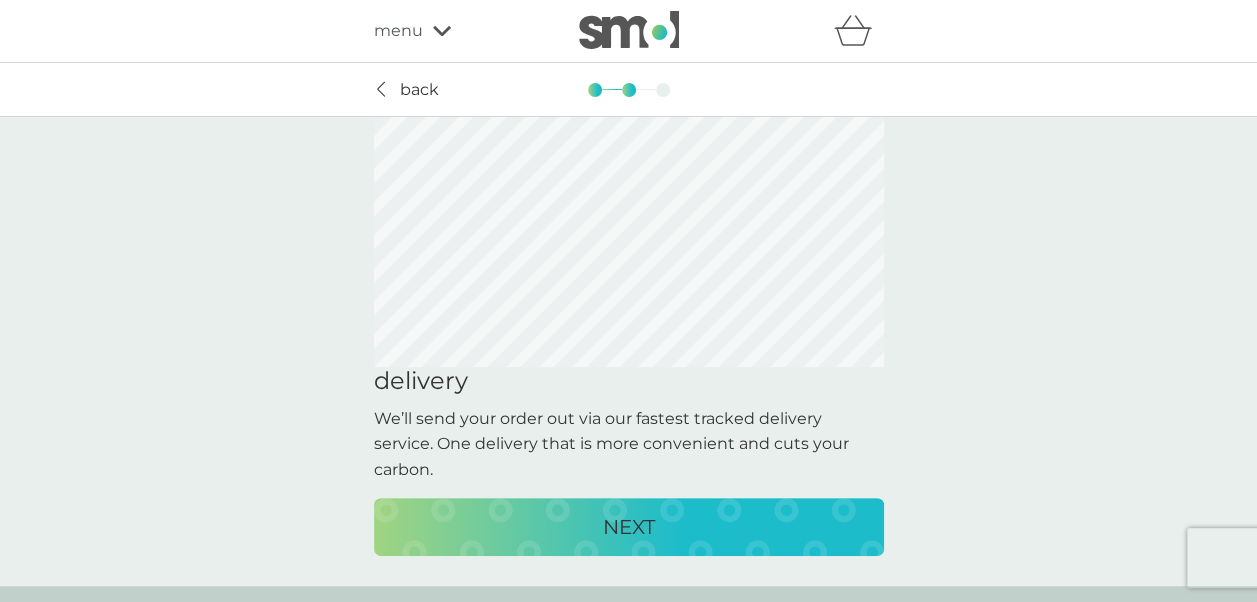 click on "back" at bounding box center [419, 90] 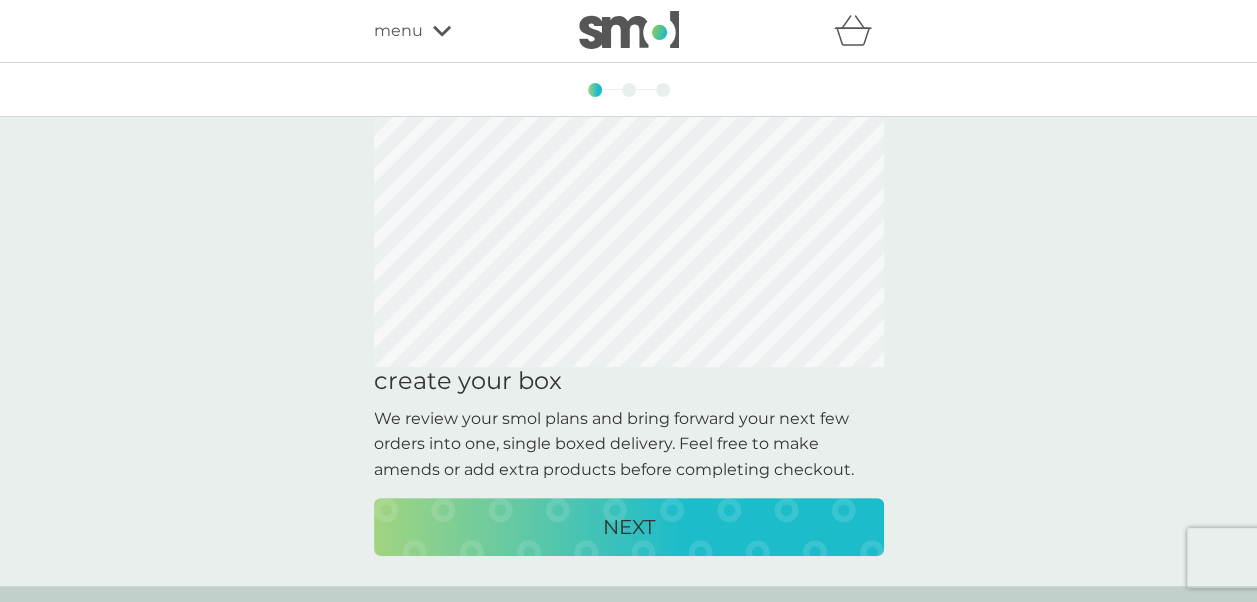 click on "menu" at bounding box center [459, 31] 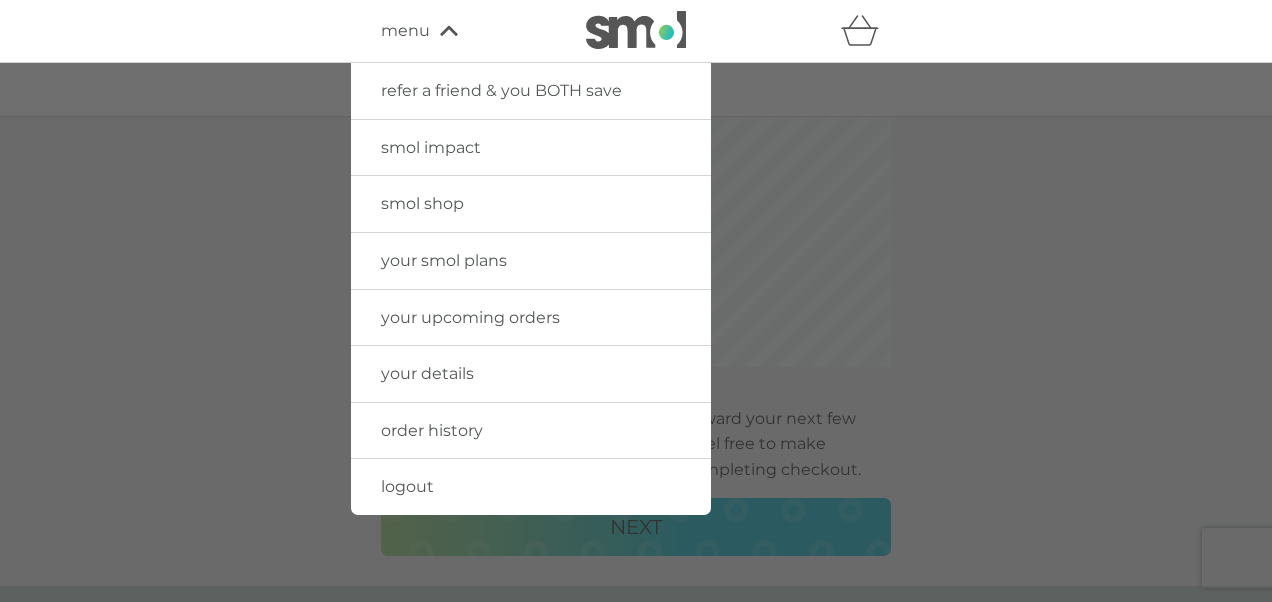 click on "smol shop" at bounding box center [531, 204] 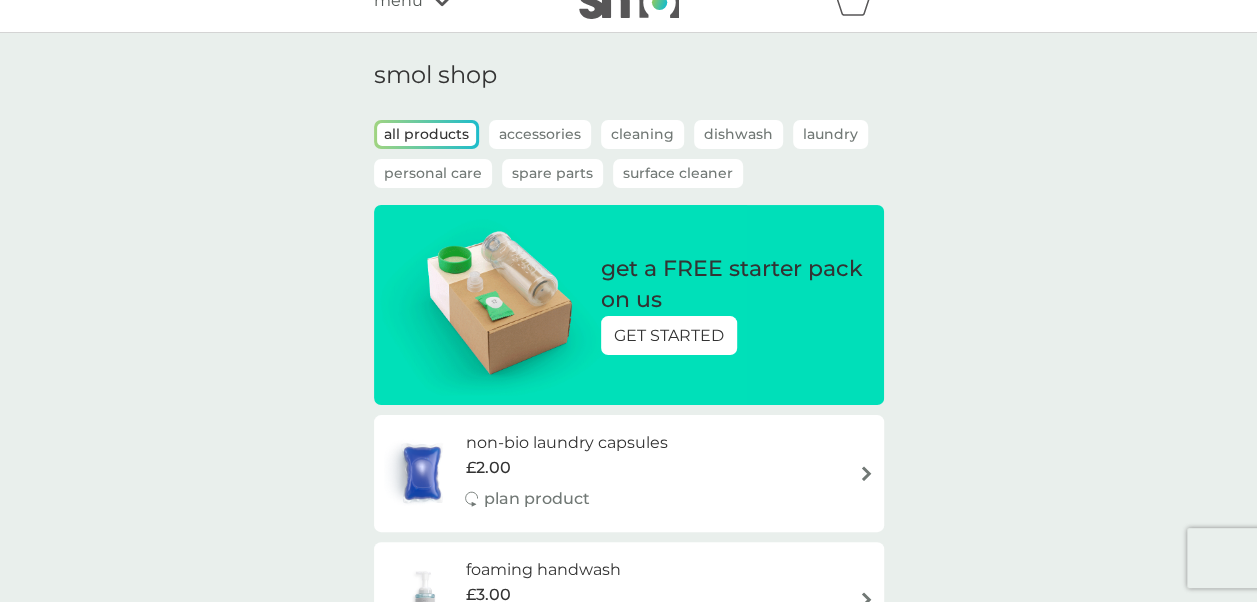 scroll, scrollTop: 0, scrollLeft: 0, axis: both 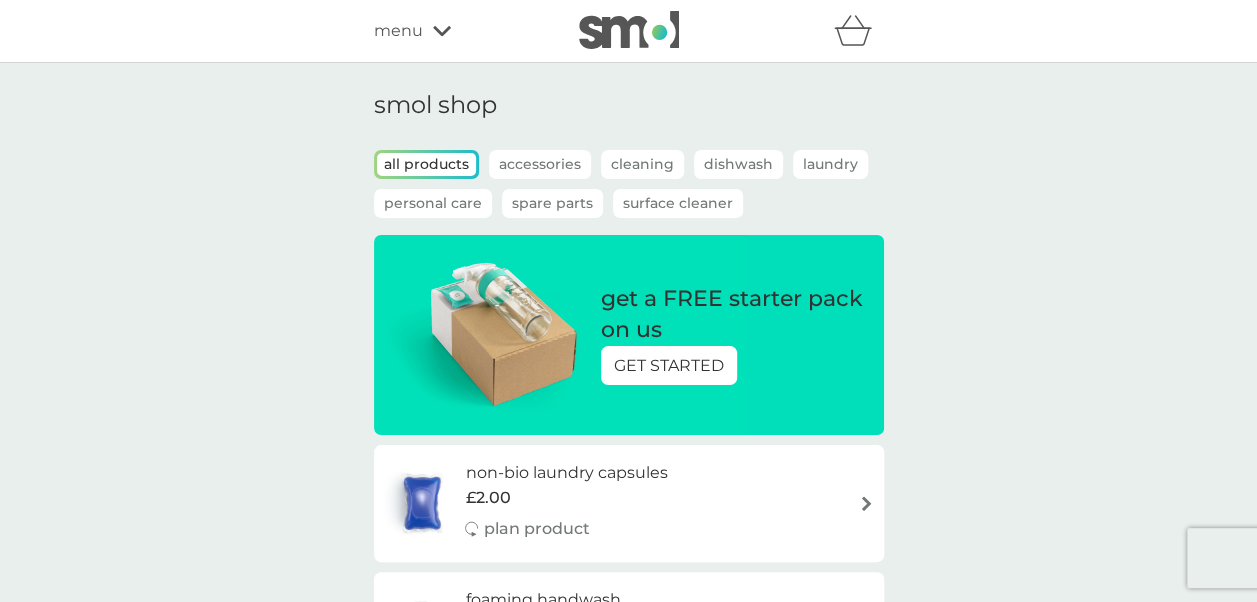 click on "menu" at bounding box center [398, 31] 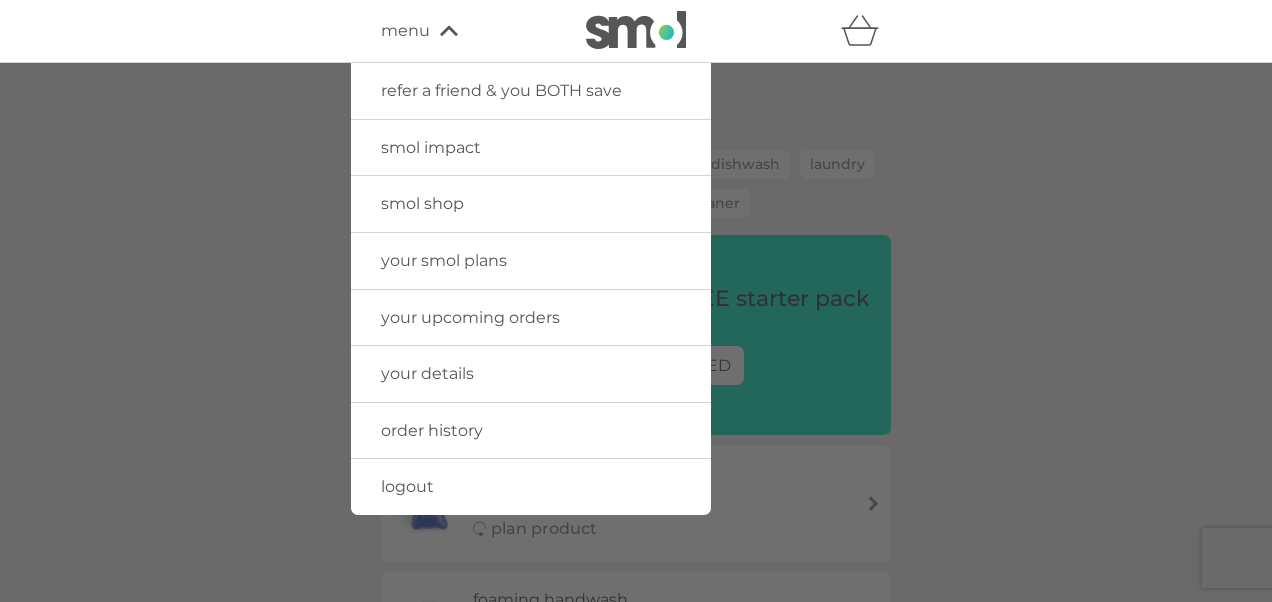 click on "menu" at bounding box center (405, 31) 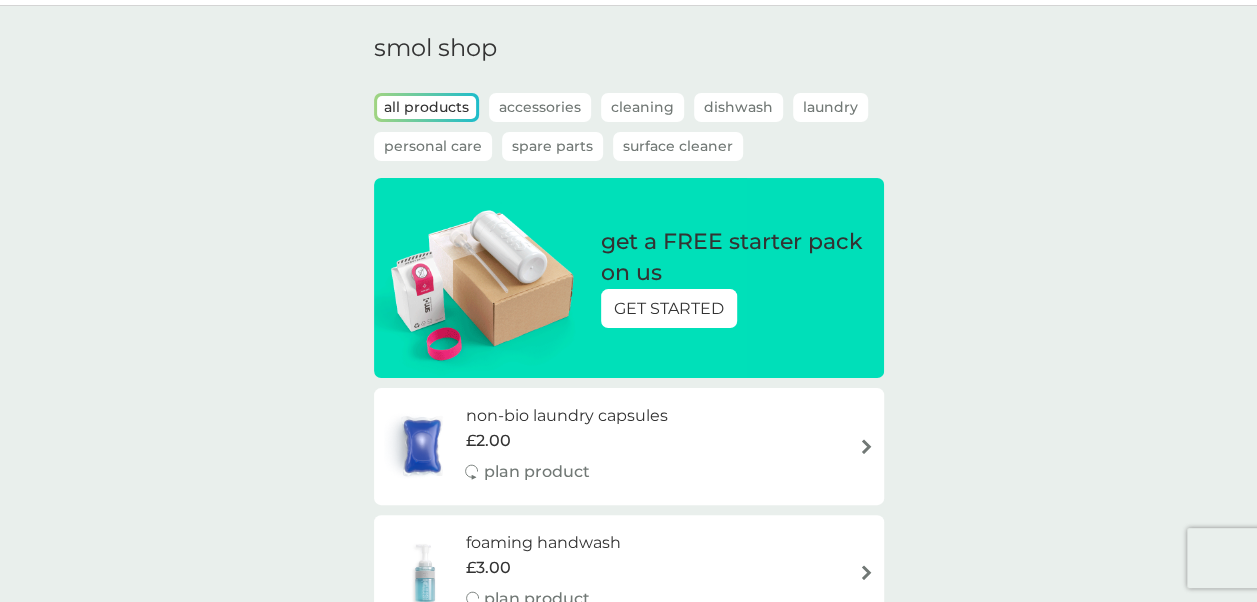 scroll, scrollTop: 0, scrollLeft: 0, axis: both 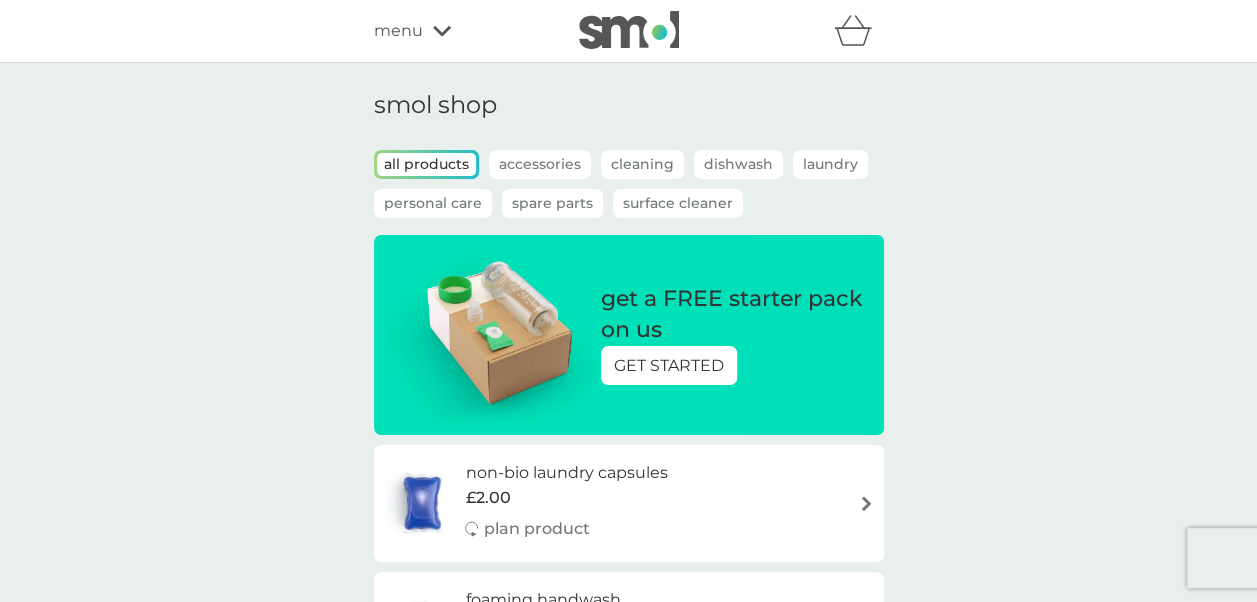 click 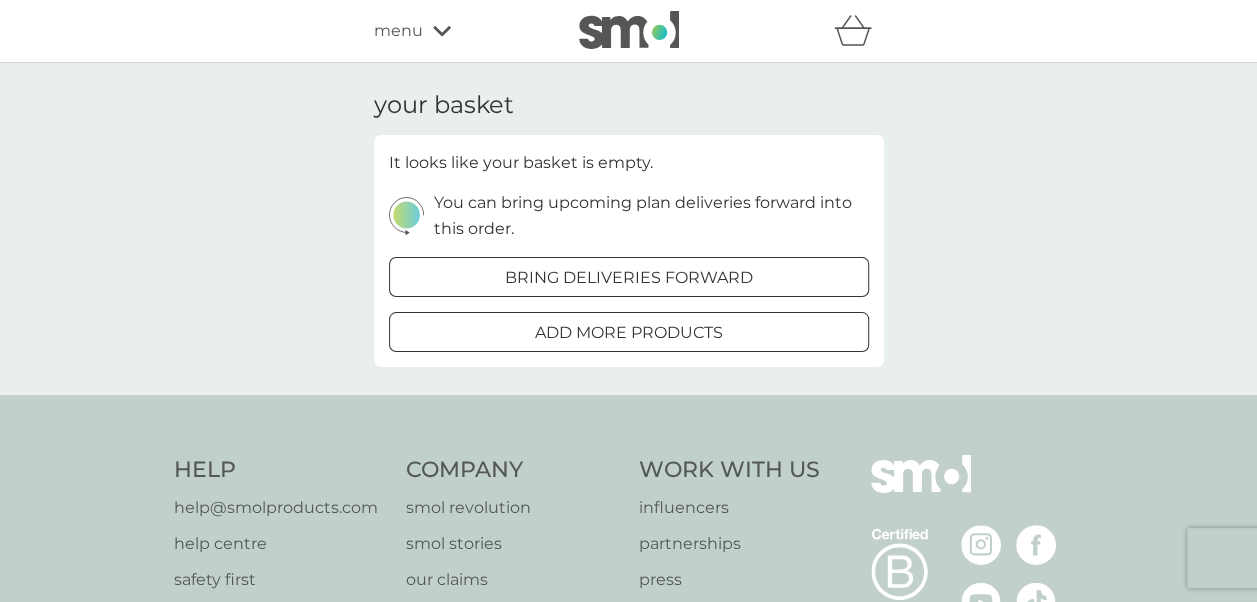 click 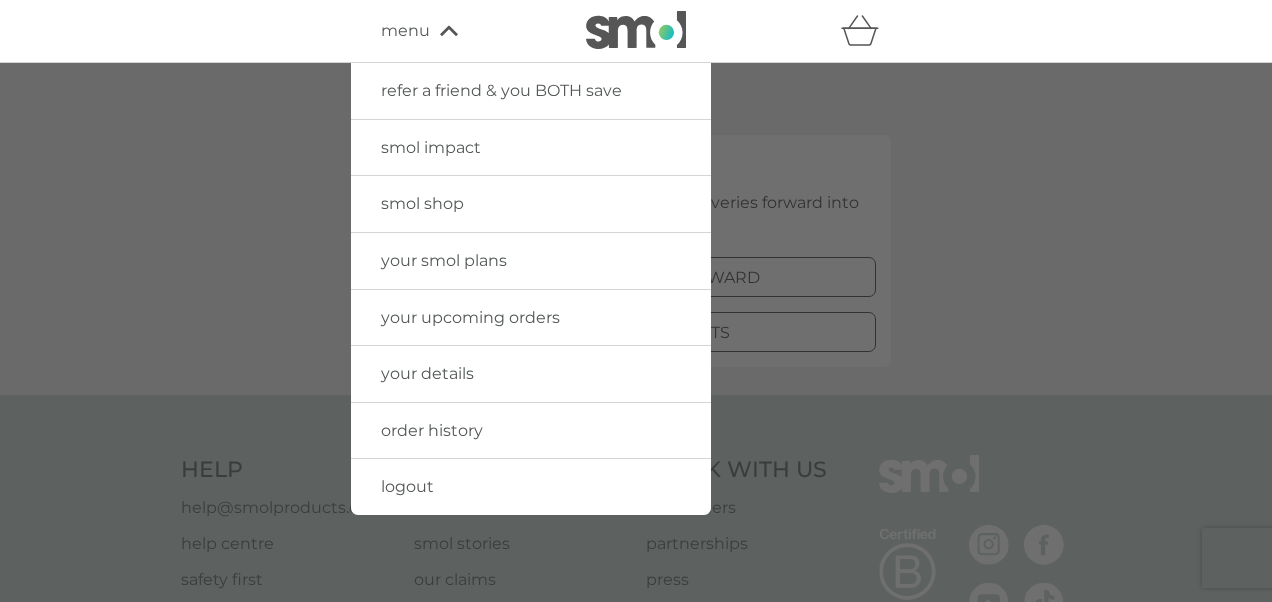 click on "your upcoming orders" at bounding box center (470, 317) 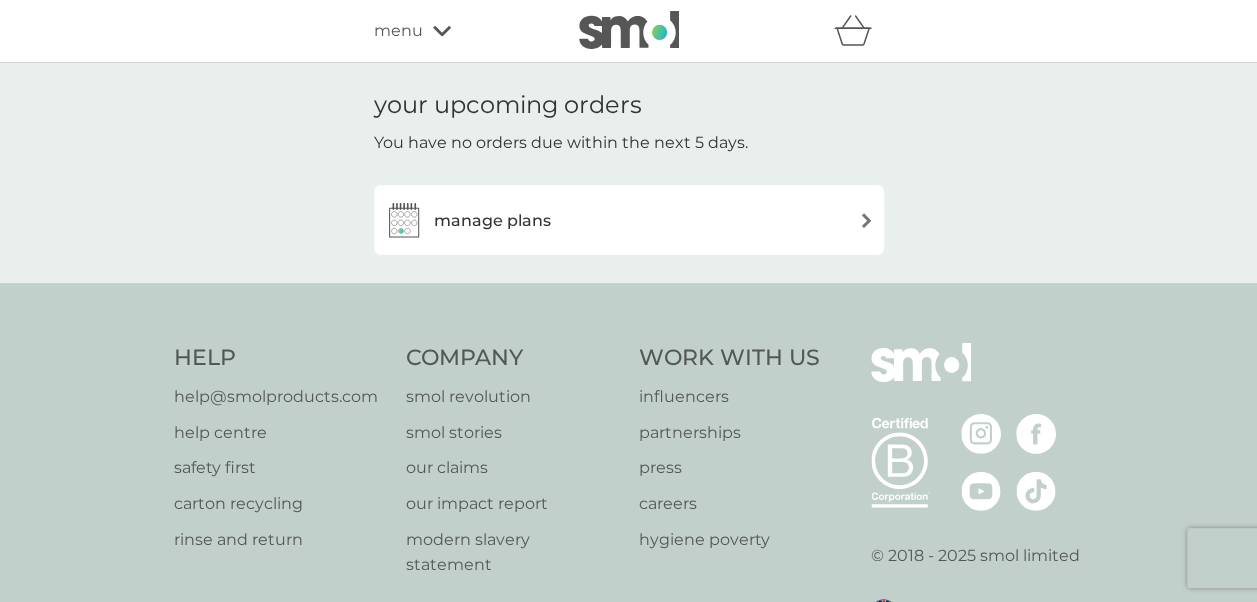 click on "manage plans" at bounding box center [492, 221] 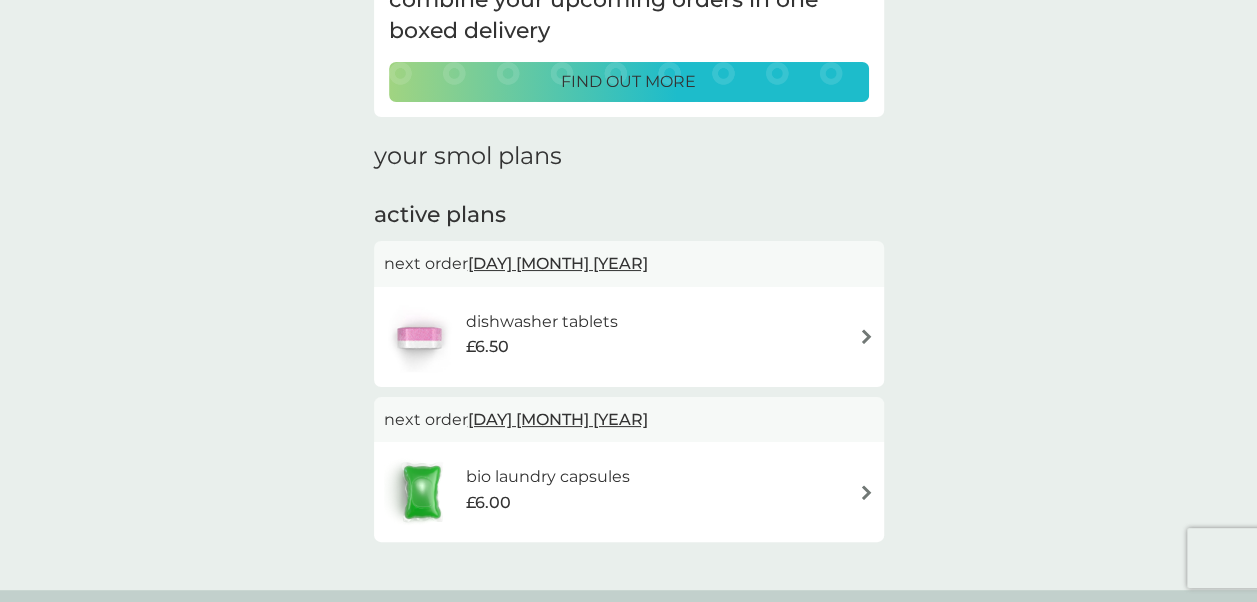 scroll, scrollTop: 200, scrollLeft: 0, axis: vertical 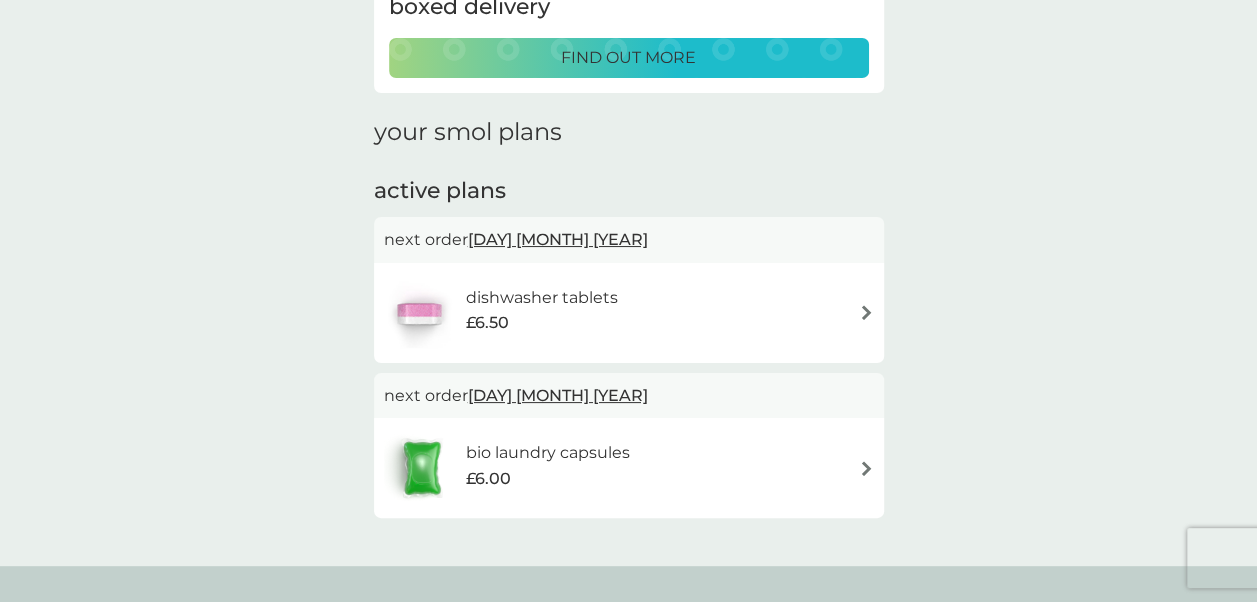 click on "dishwasher tablets £6.50" at bounding box center [629, 313] 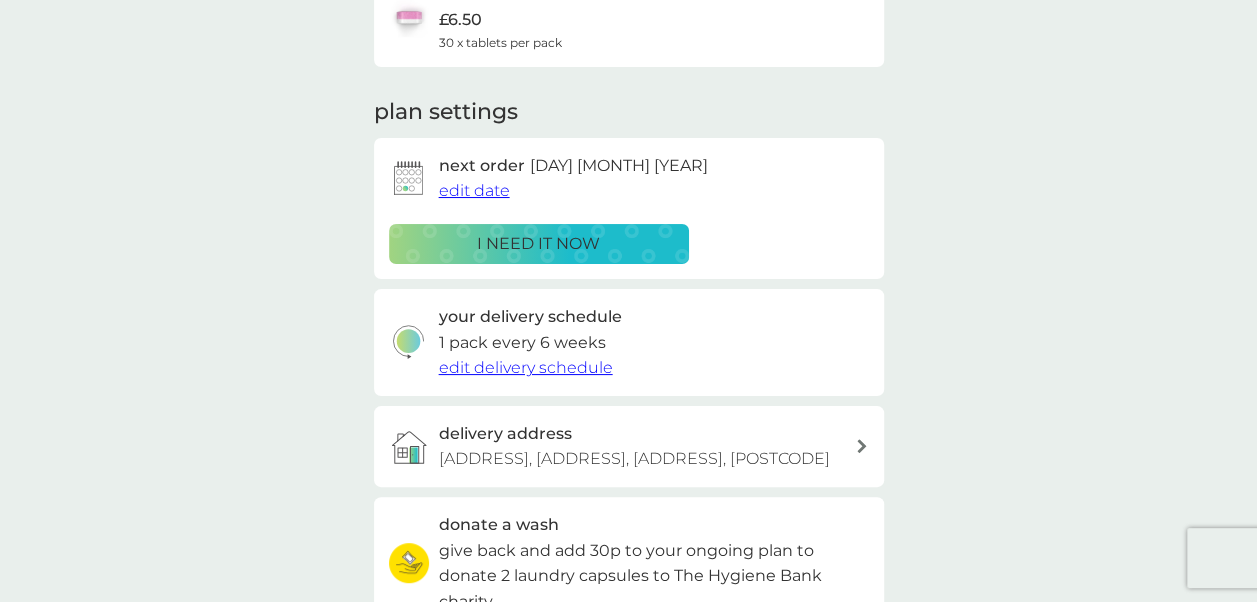 scroll, scrollTop: 0, scrollLeft: 0, axis: both 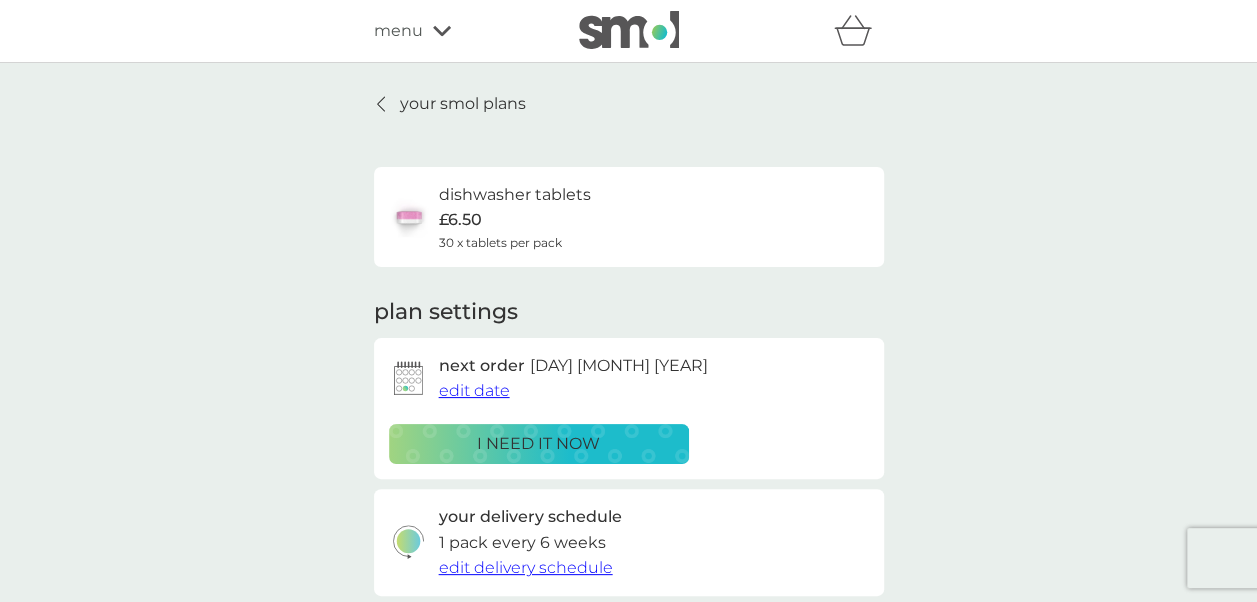 click on "edit date" at bounding box center (474, 390) 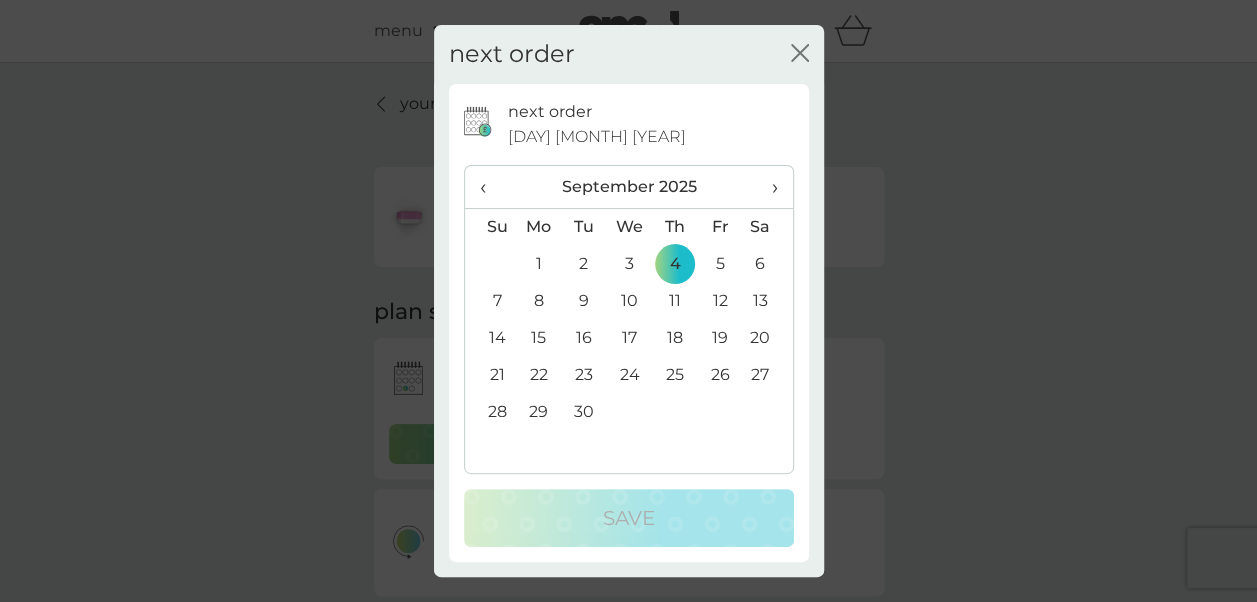 click on "›" at bounding box center (767, 187) 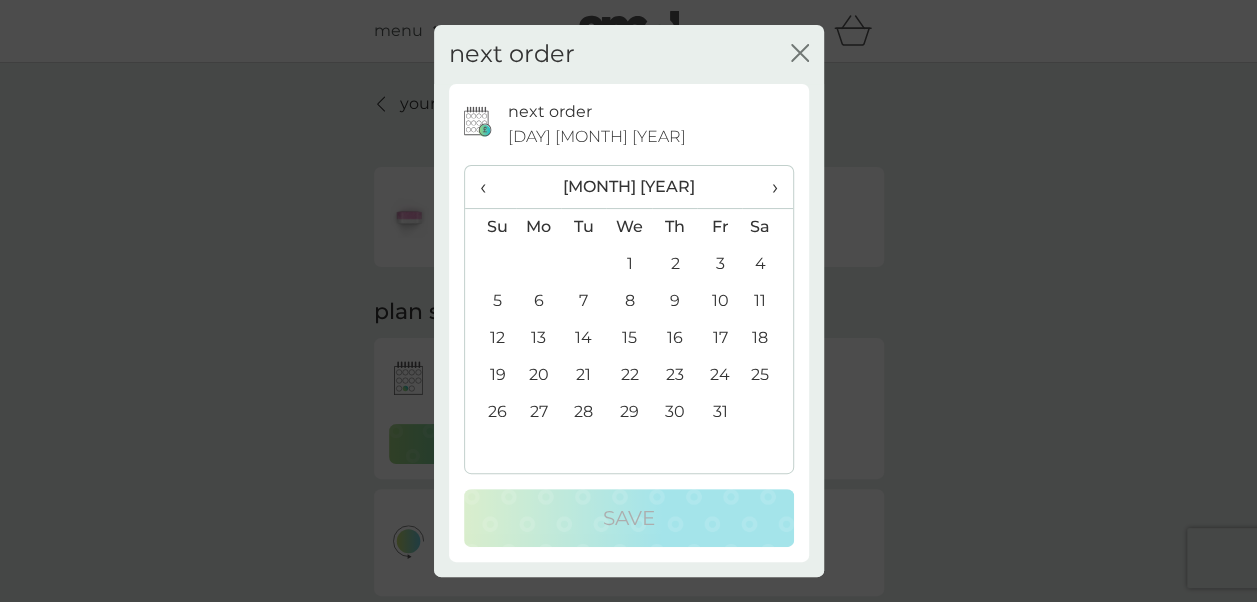click on "3" at bounding box center [719, 264] 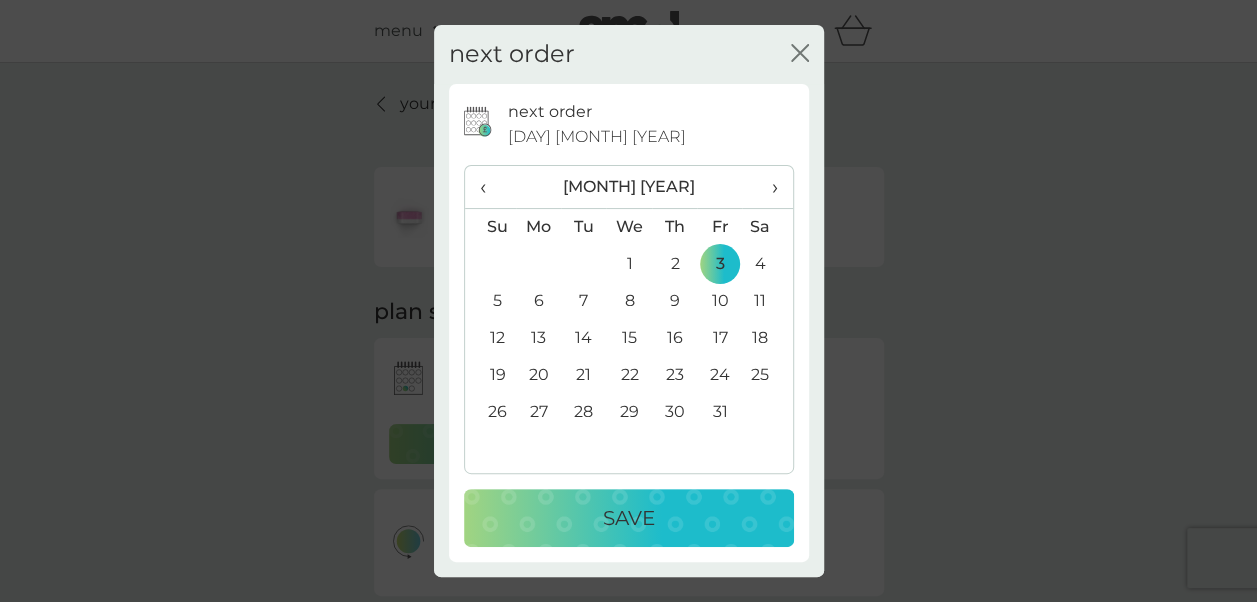click on "Save" at bounding box center [629, 518] 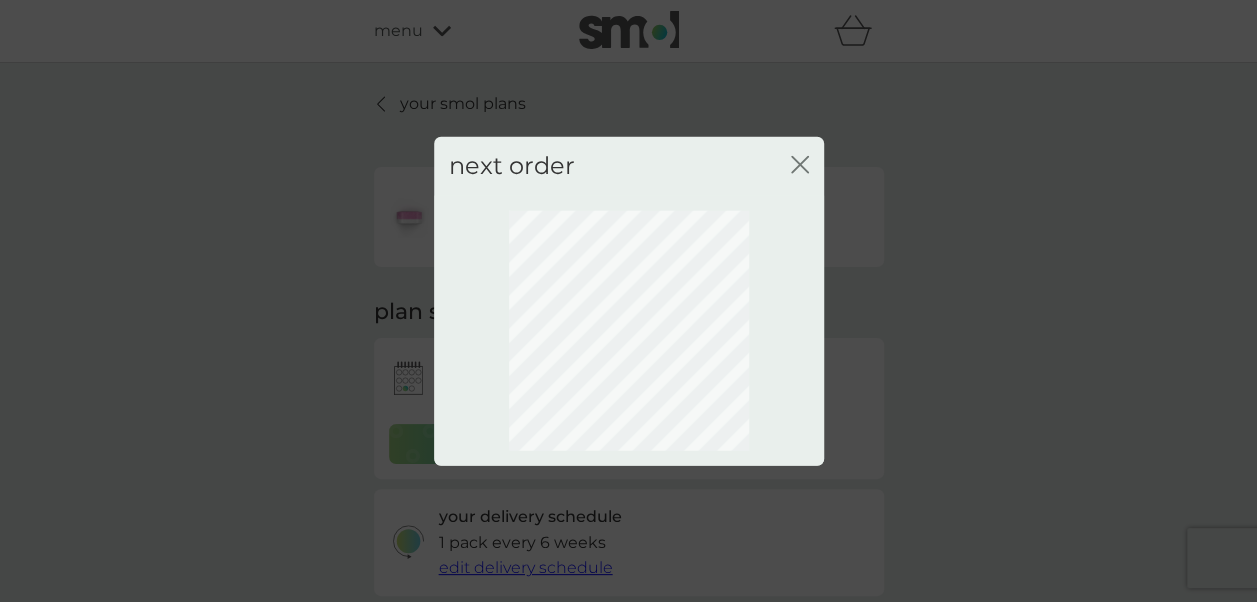 click 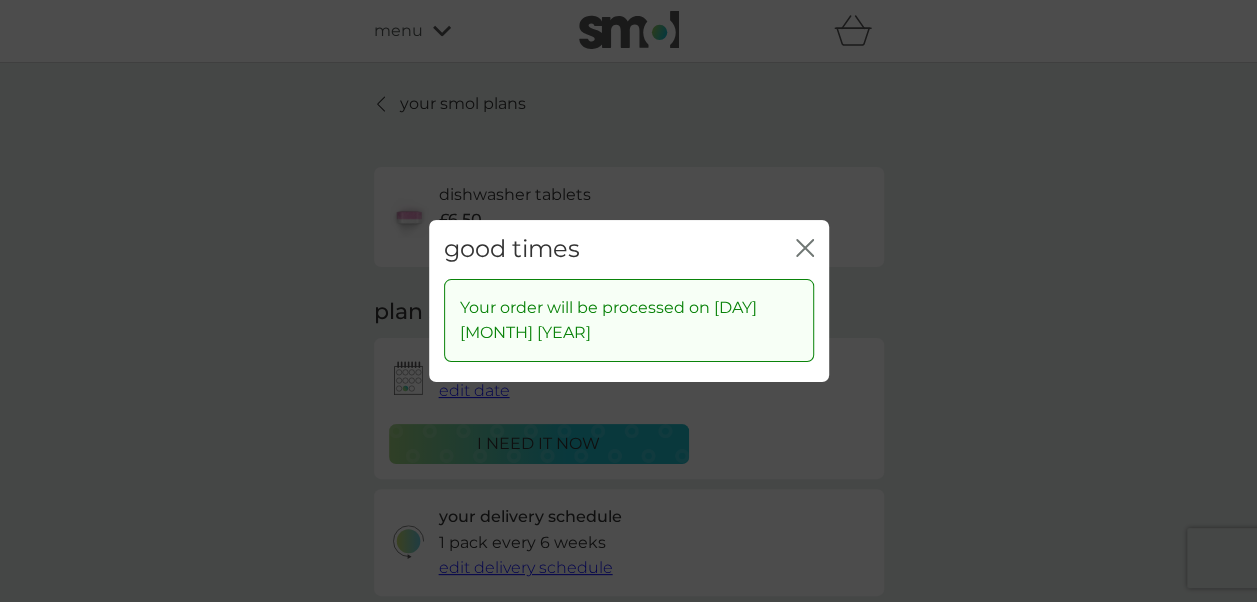 click on "close" 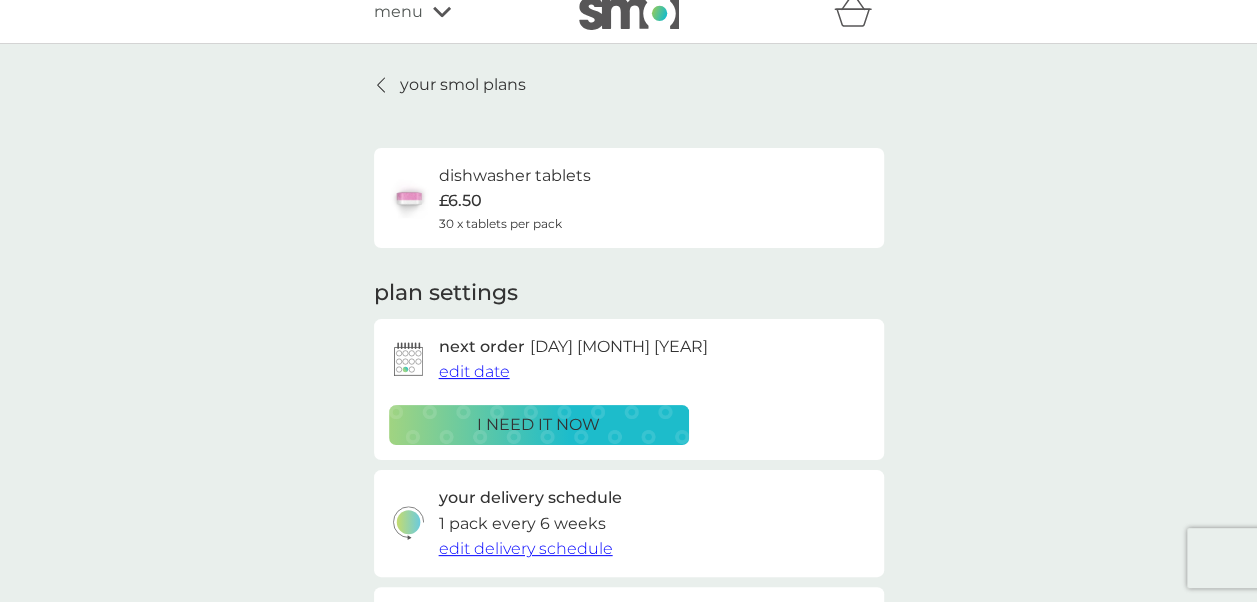 scroll, scrollTop: 0, scrollLeft: 0, axis: both 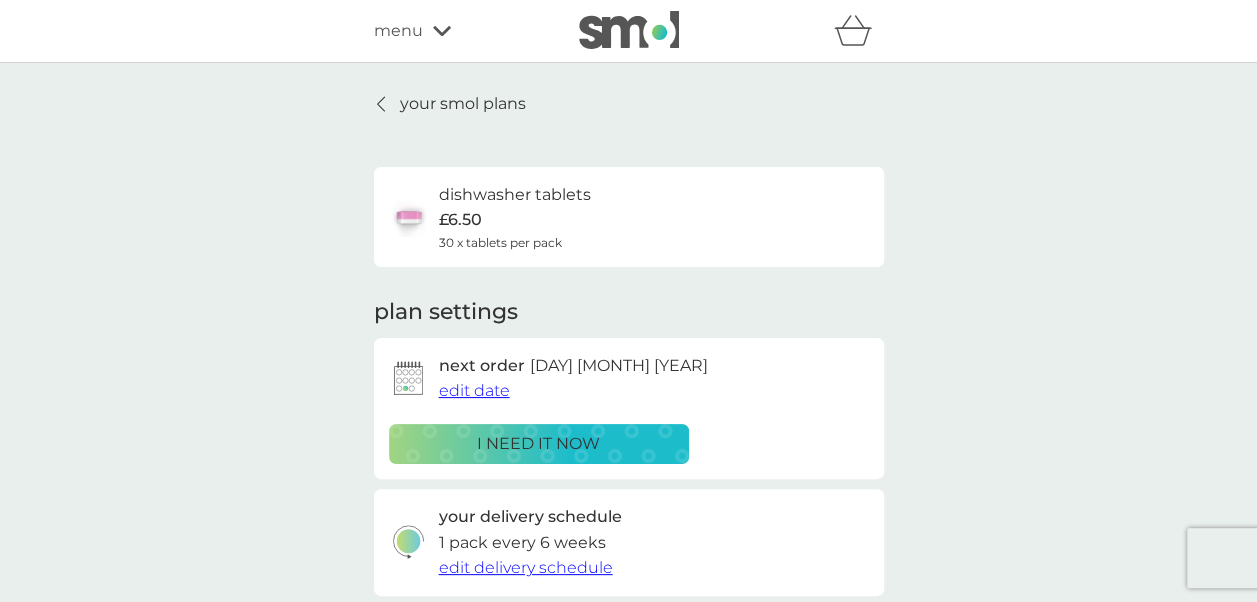 click 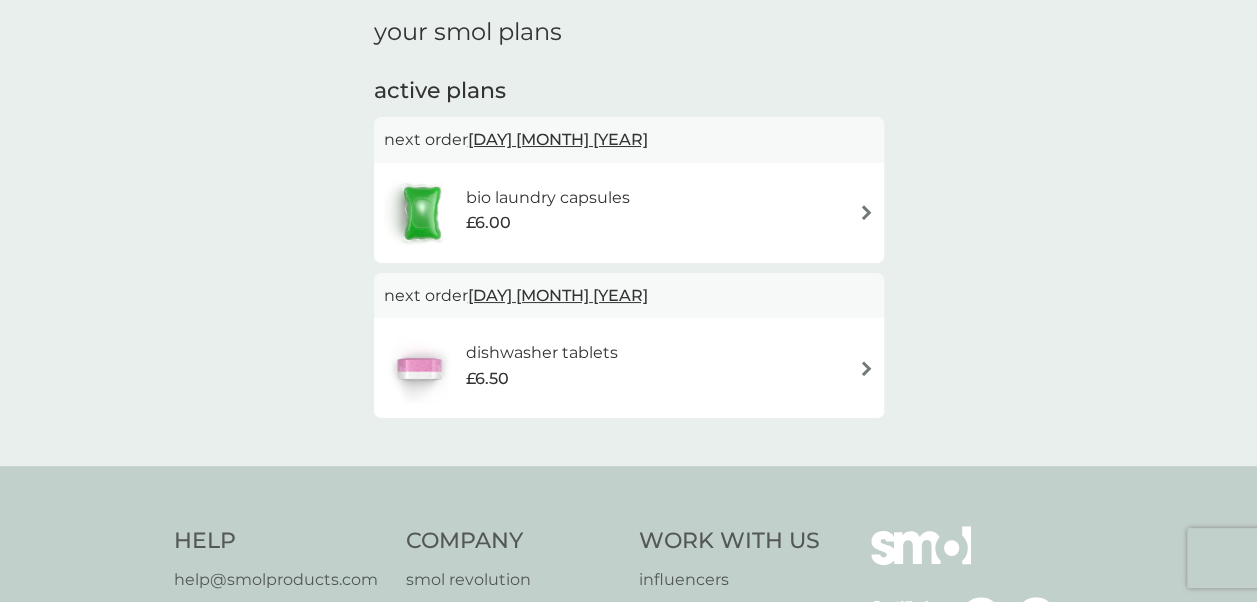 scroll, scrollTop: 0, scrollLeft: 0, axis: both 